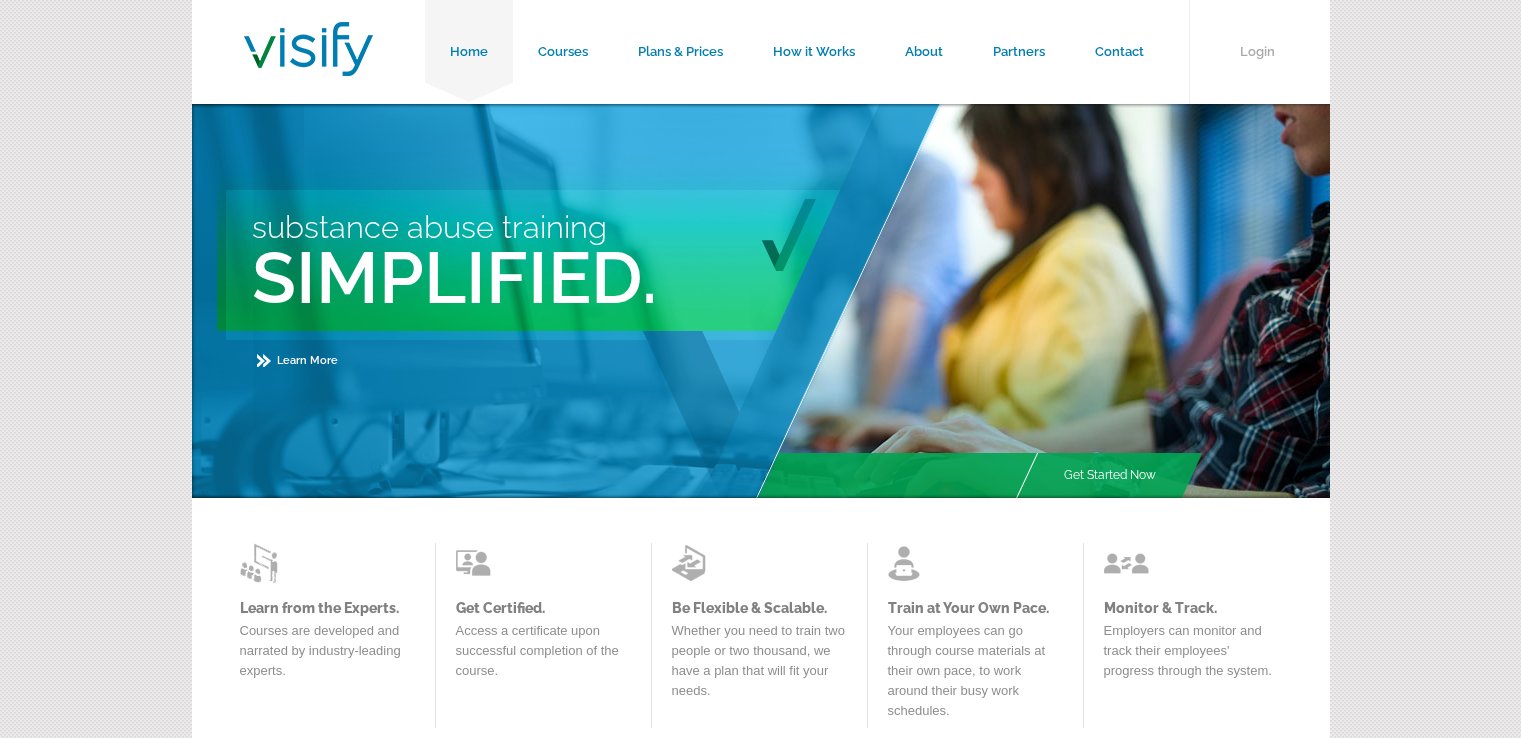 scroll, scrollTop: 0, scrollLeft: 0, axis: both 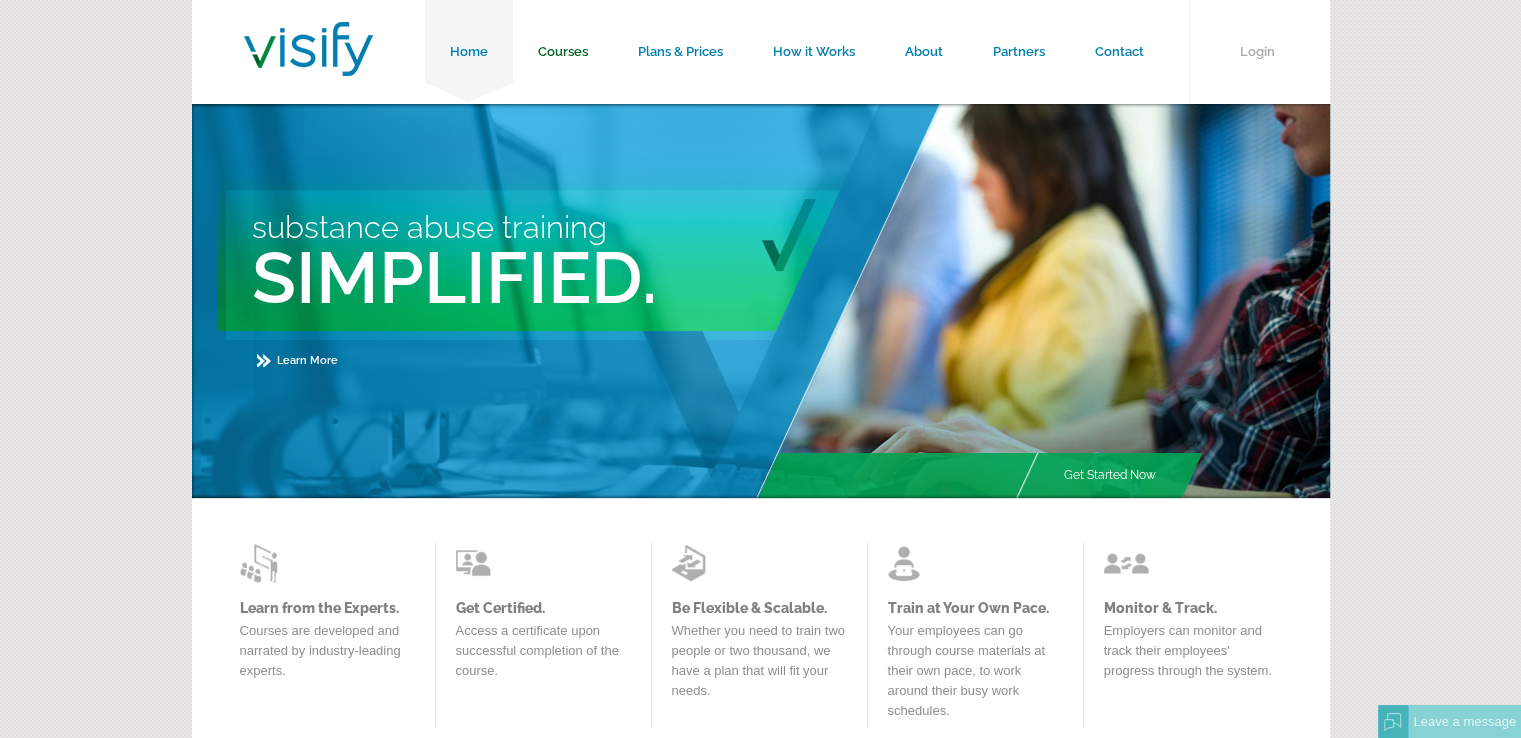 click on "Courses" at bounding box center (563, 52) 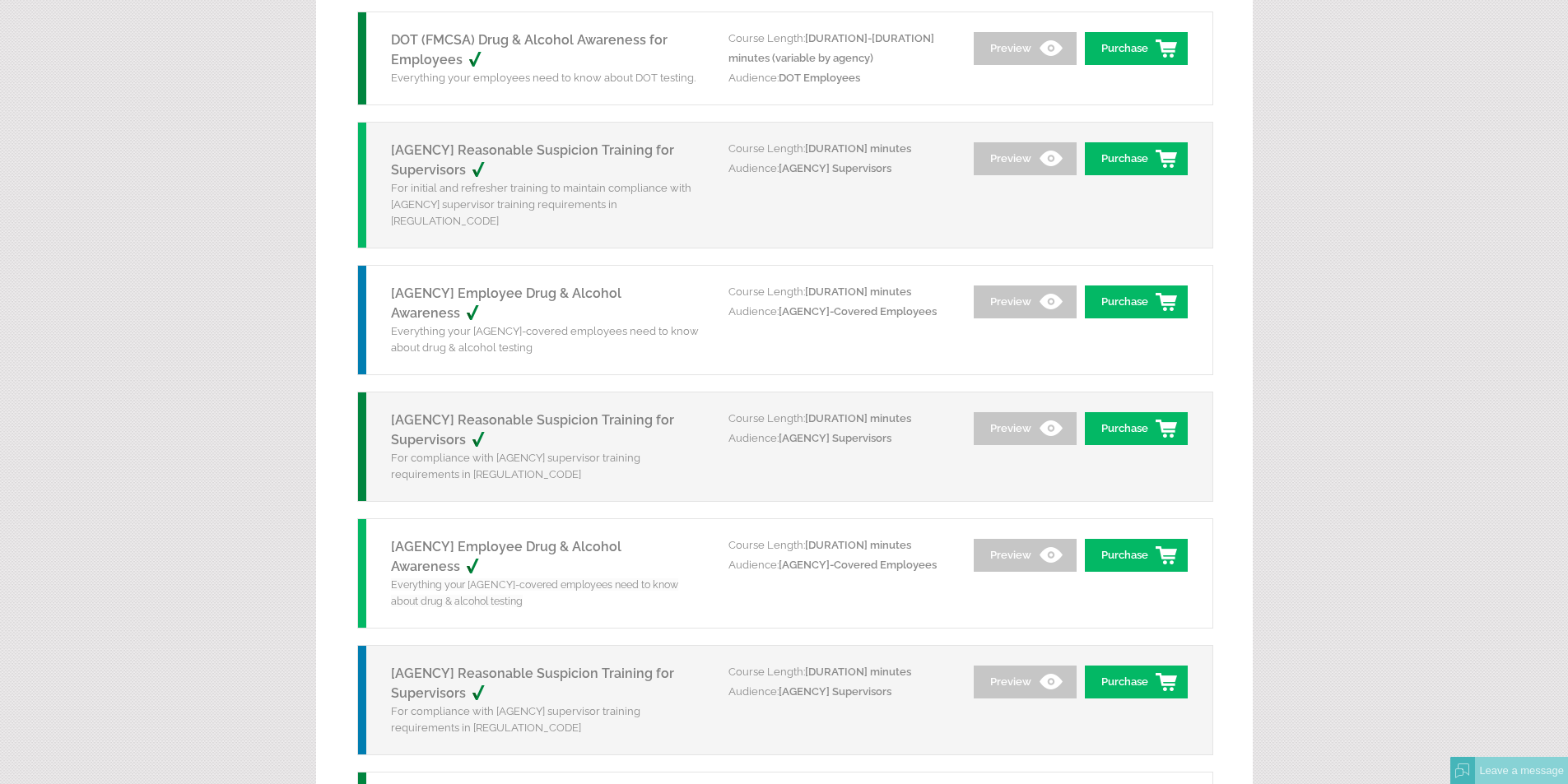 scroll, scrollTop: 0, scrollLeft: 0, axis: both 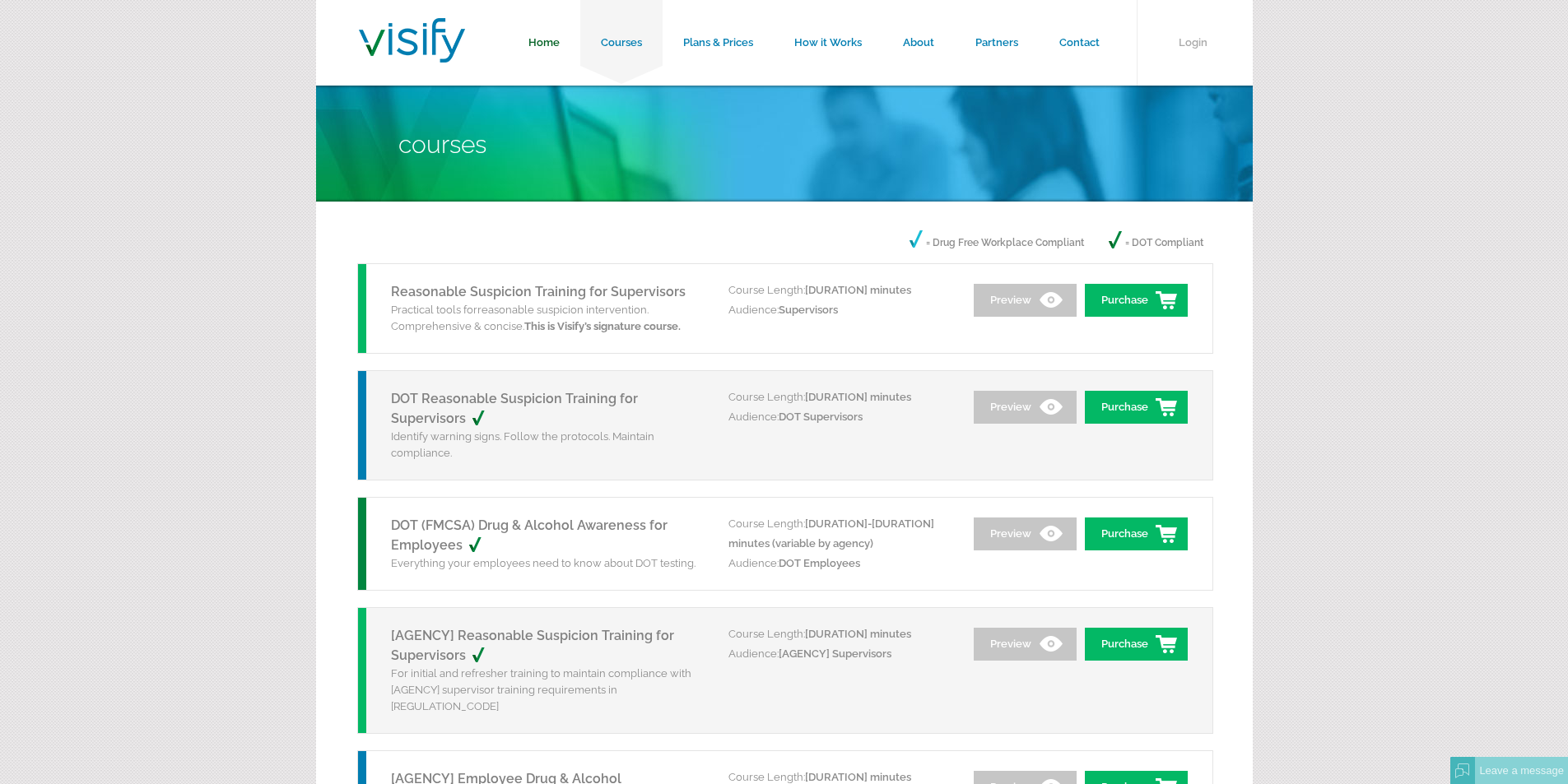 click on "Home" at bounding box center [544, 43] 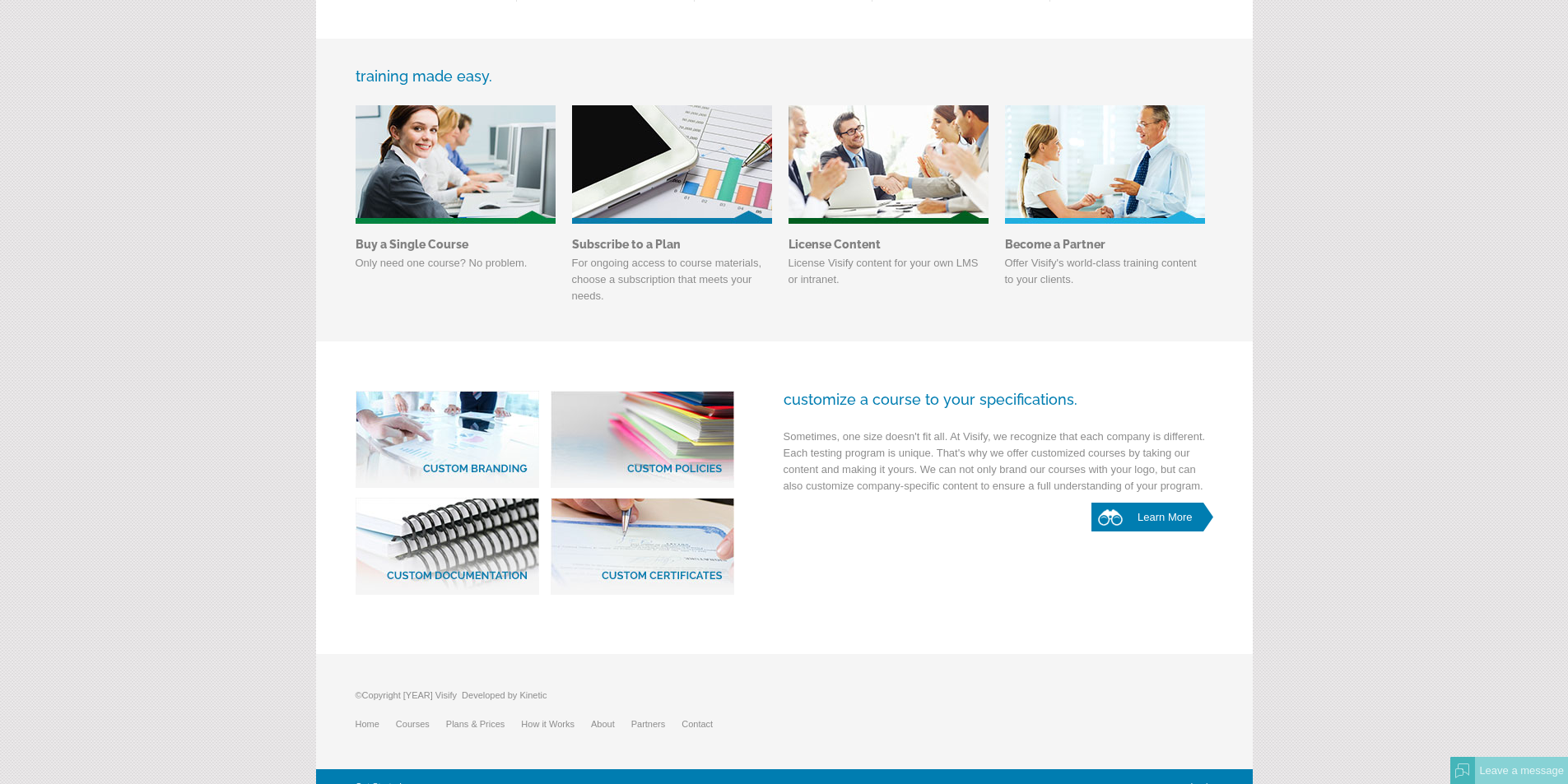 scroll, scrollTop: 617, scrollLeft: 0, axis: vertical 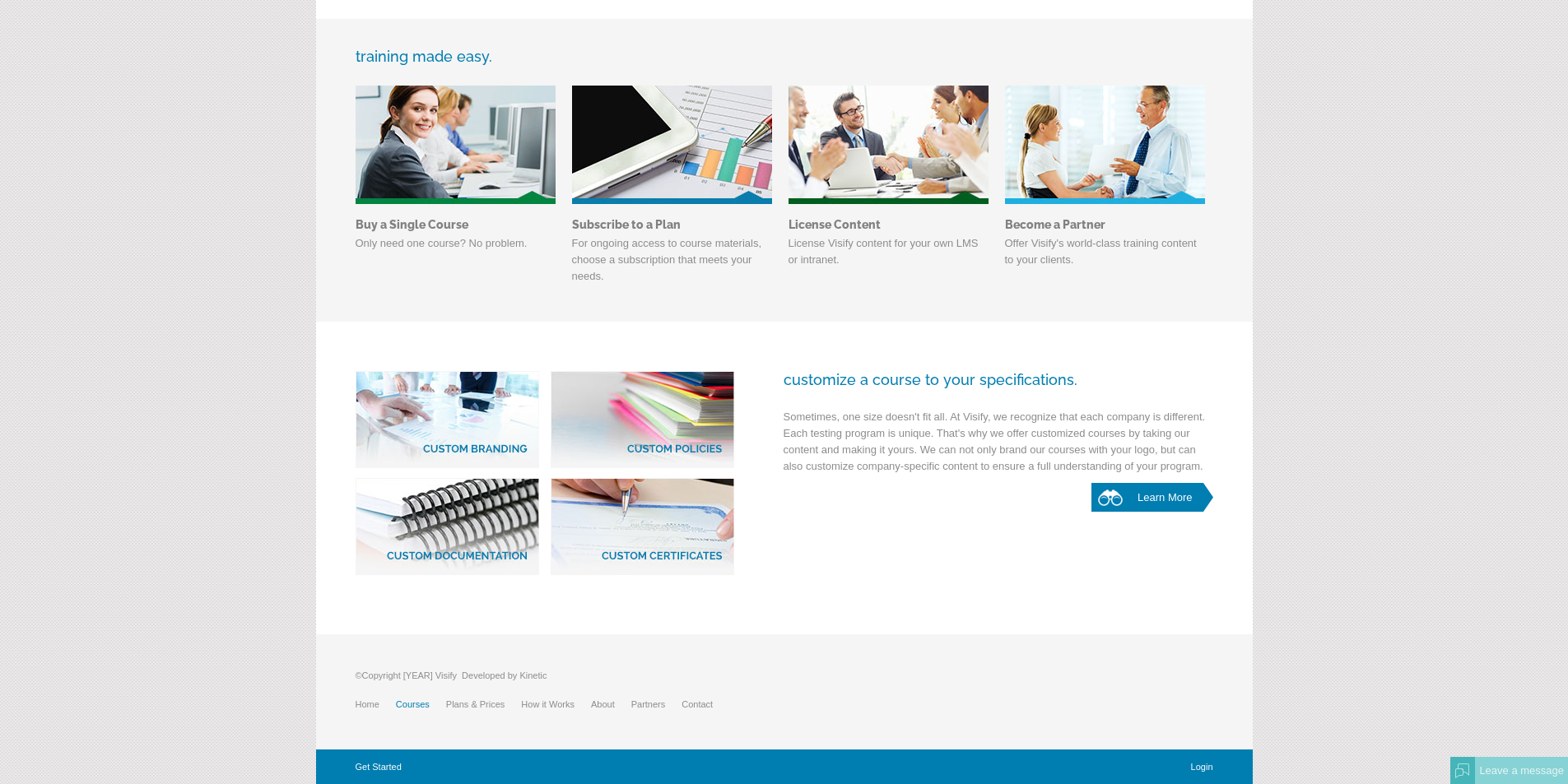 click on "Courses" at bounding box center [421, 704] 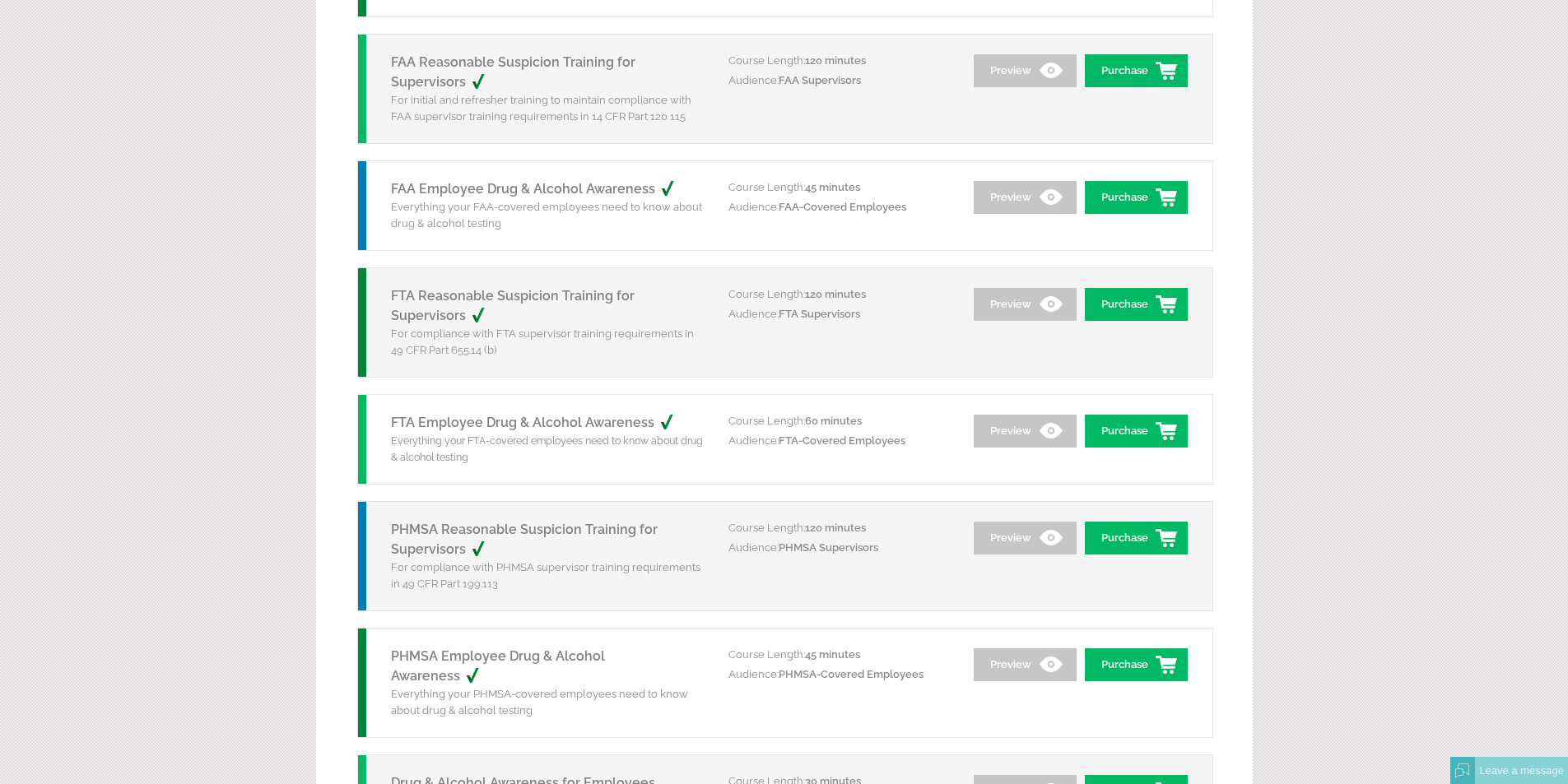 scroll, scrollTop: 576, scrollLeft: 0, axis: vertical 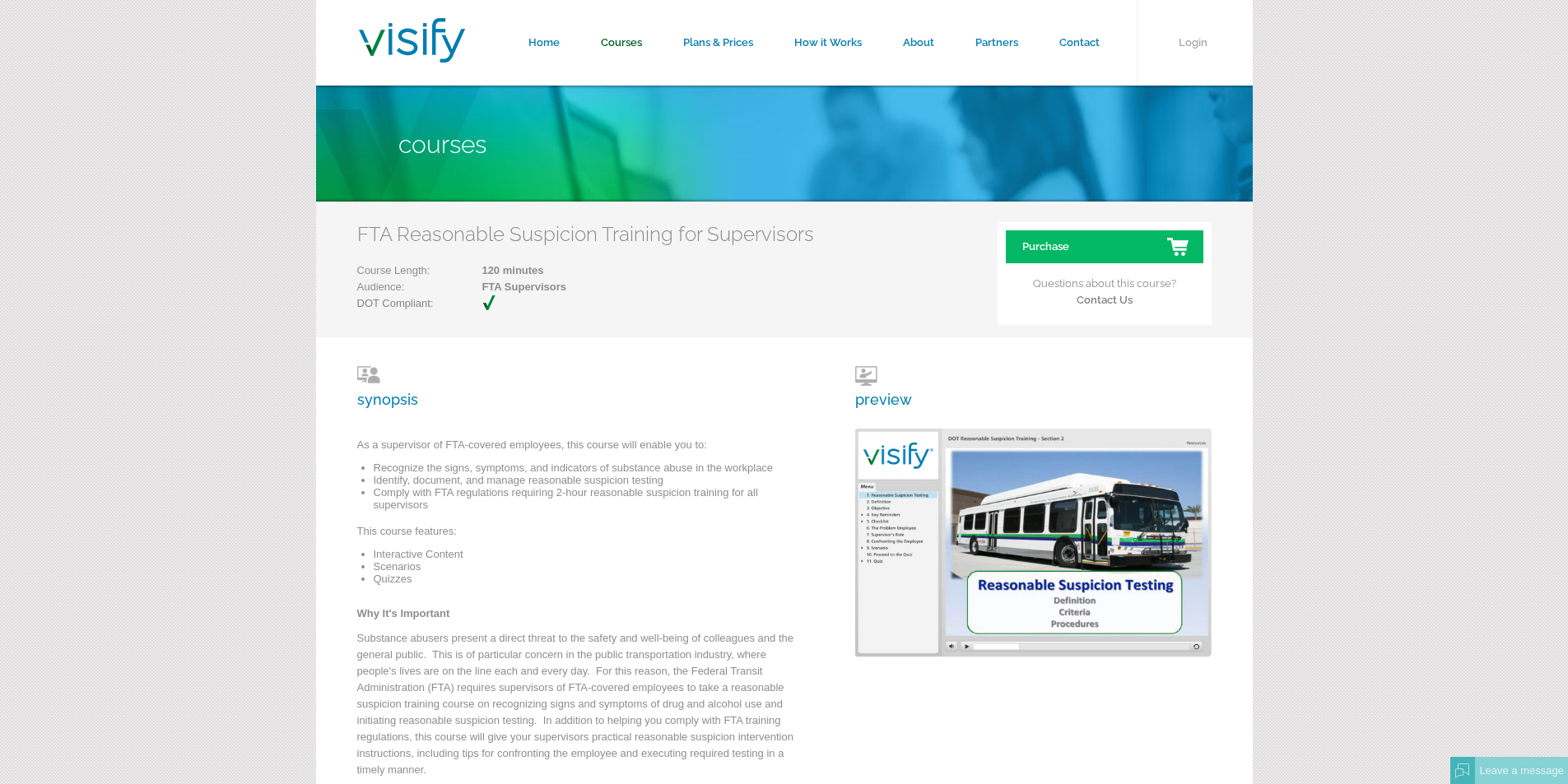 click on "Courses" at bounding box center [621, 43] 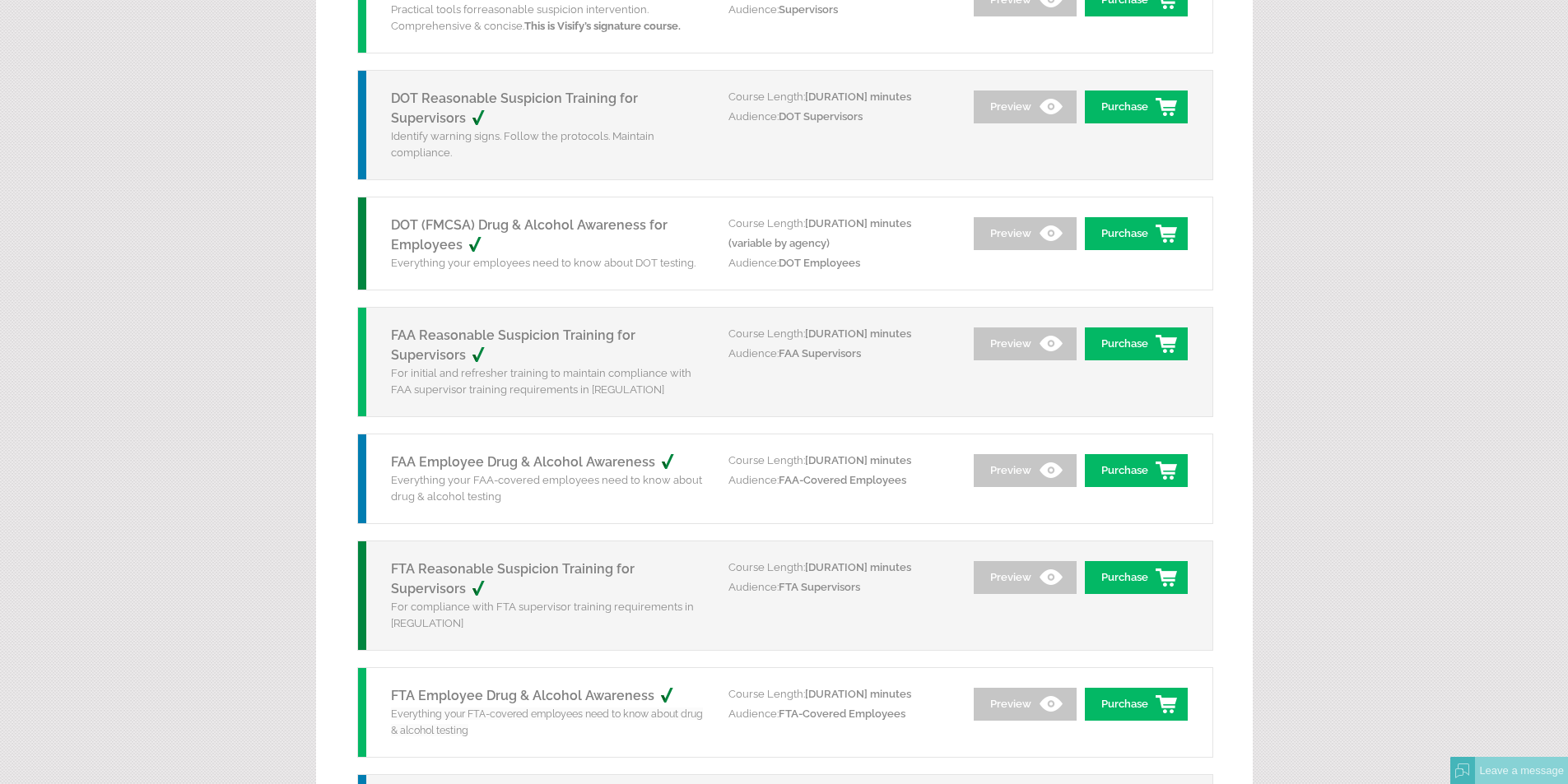 scroll, scrollTop: 329, scrollLeft: 0, axis: vertical 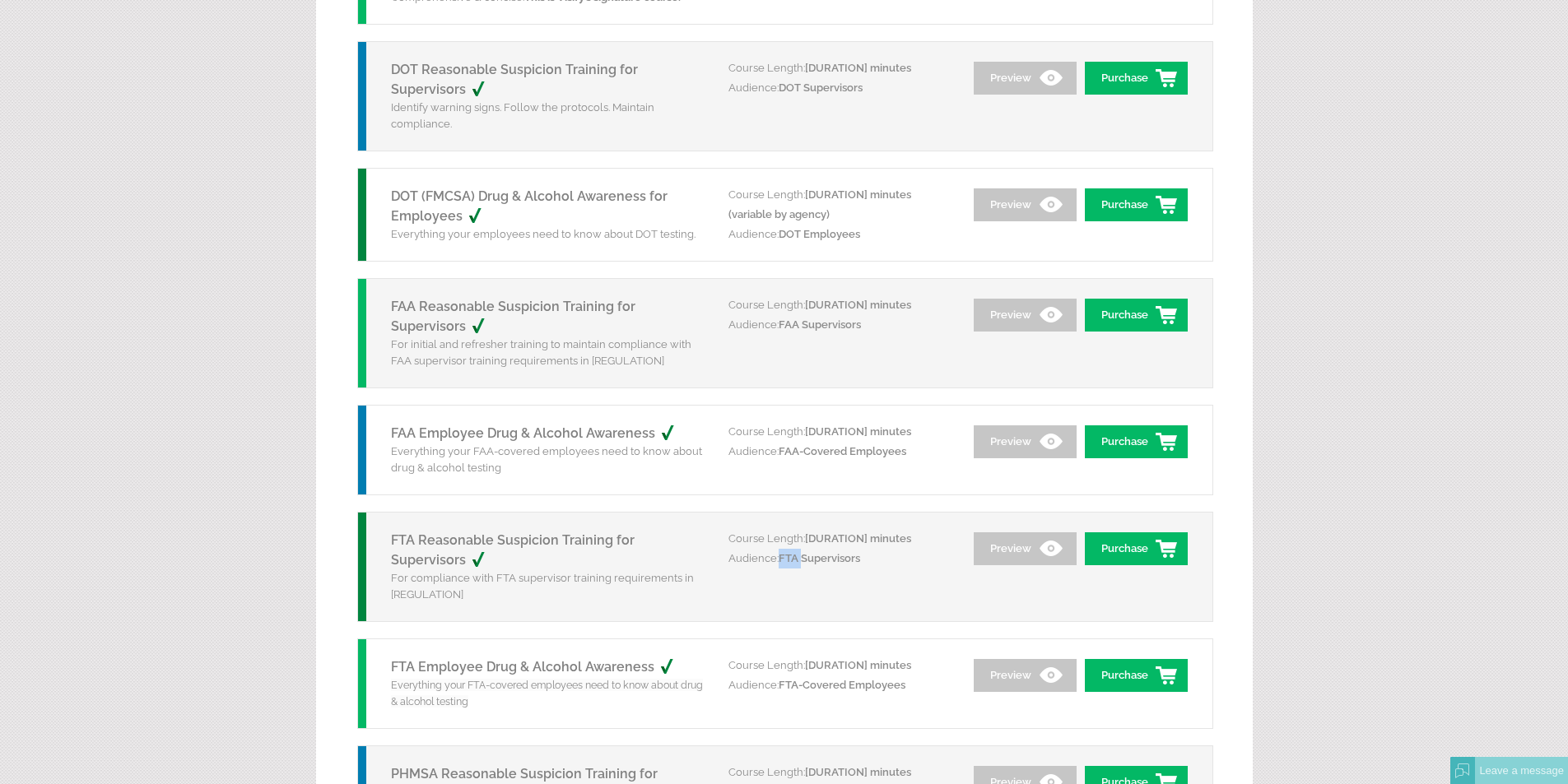 drag, startPoint x: 801, startPoint y: 559, endPoint x: 783, endPoint y: 559, distance: 18 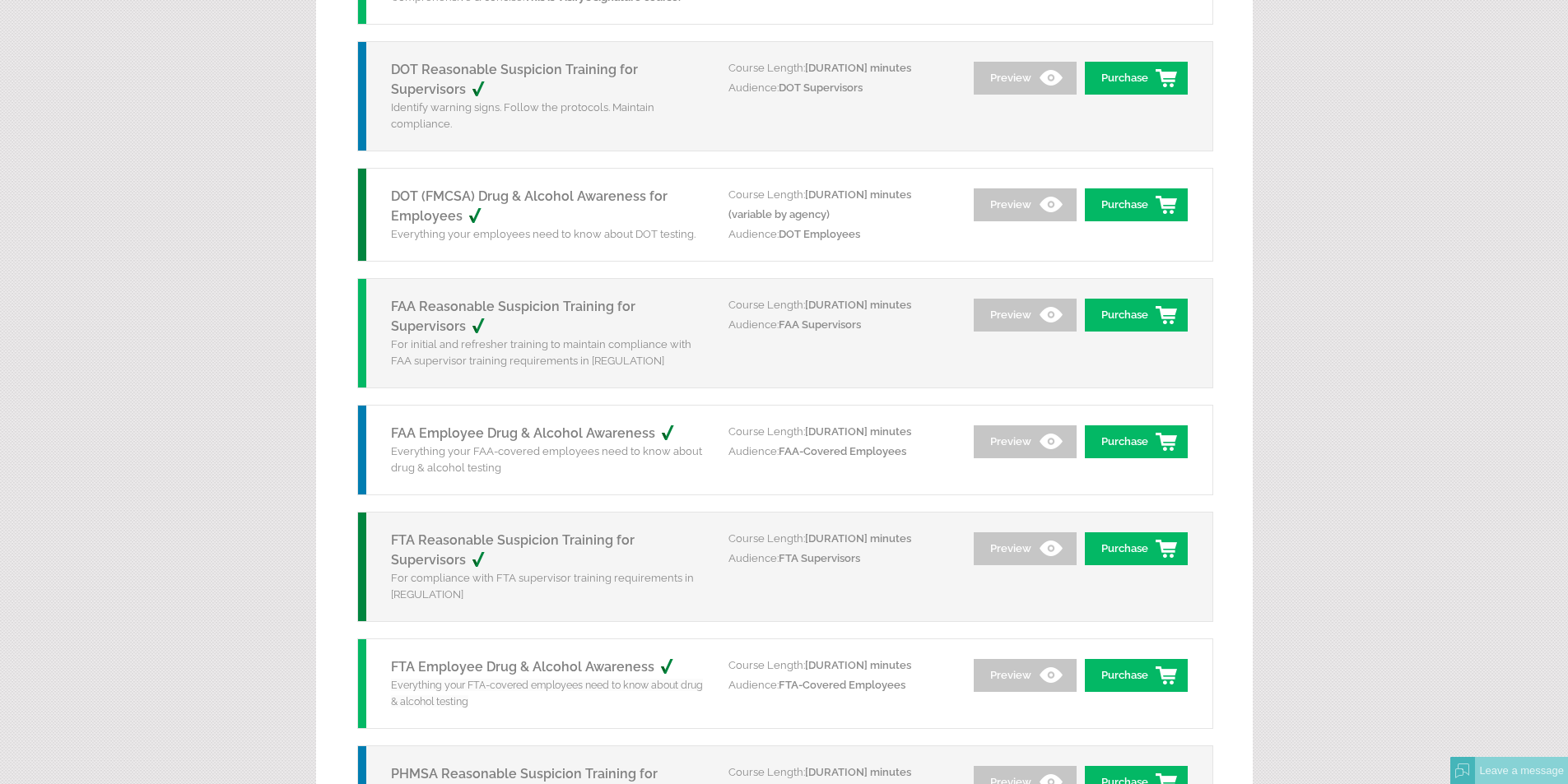 click on "FTA Reasonable Suspicion Training for Supervisors
For compliance with FTA supervisor training requirements in 49 CFR Part 655.14 (b)
Course Length:  120 minutes
Audience:  FTA Supervisors
Preview
Purchase" at bounding box center [785, 567] 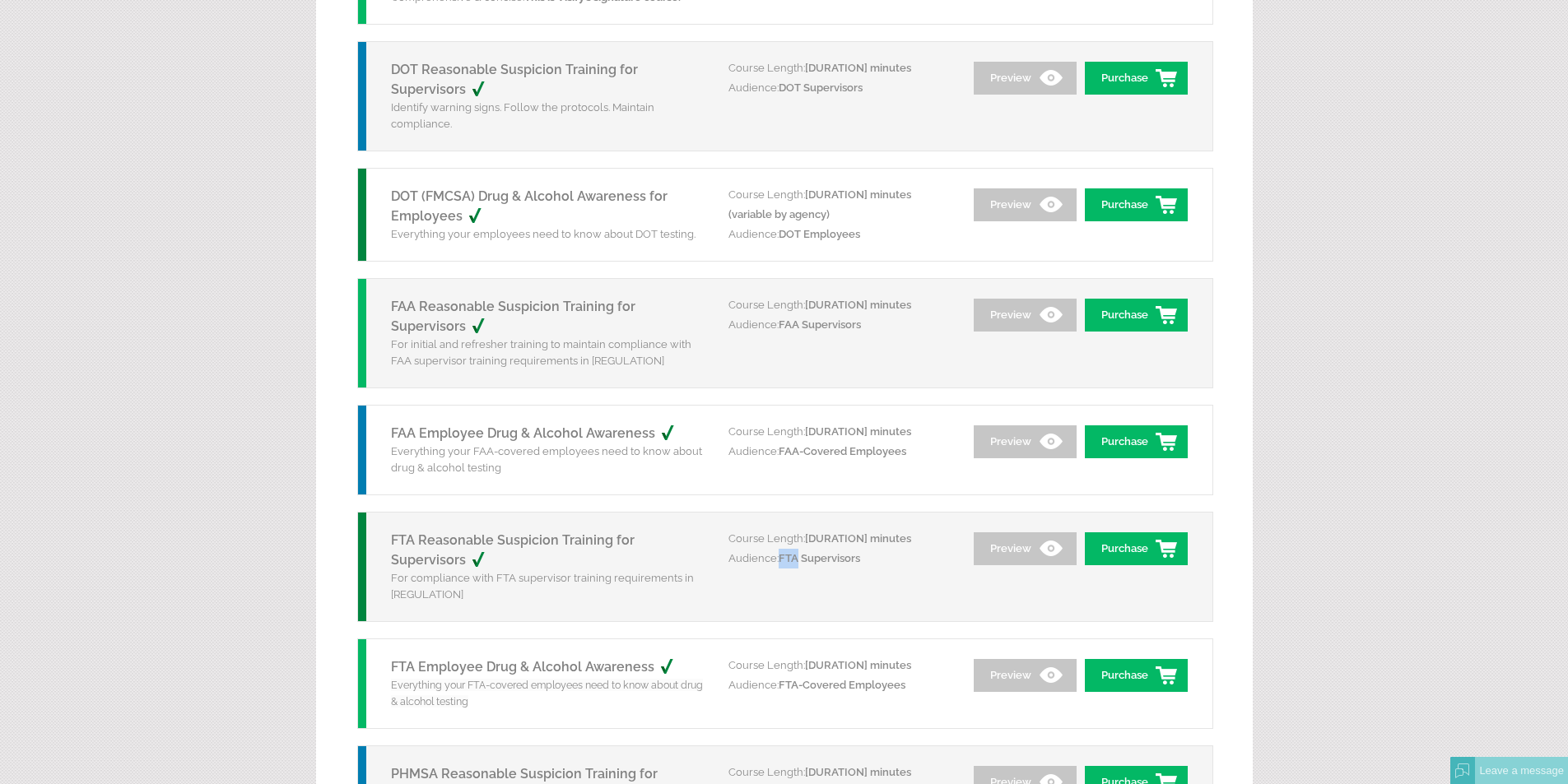 drag, startPoint x: 798, startPoint y: 563, endPoint x: 783, endPoint y: 562, distance: 15.033296 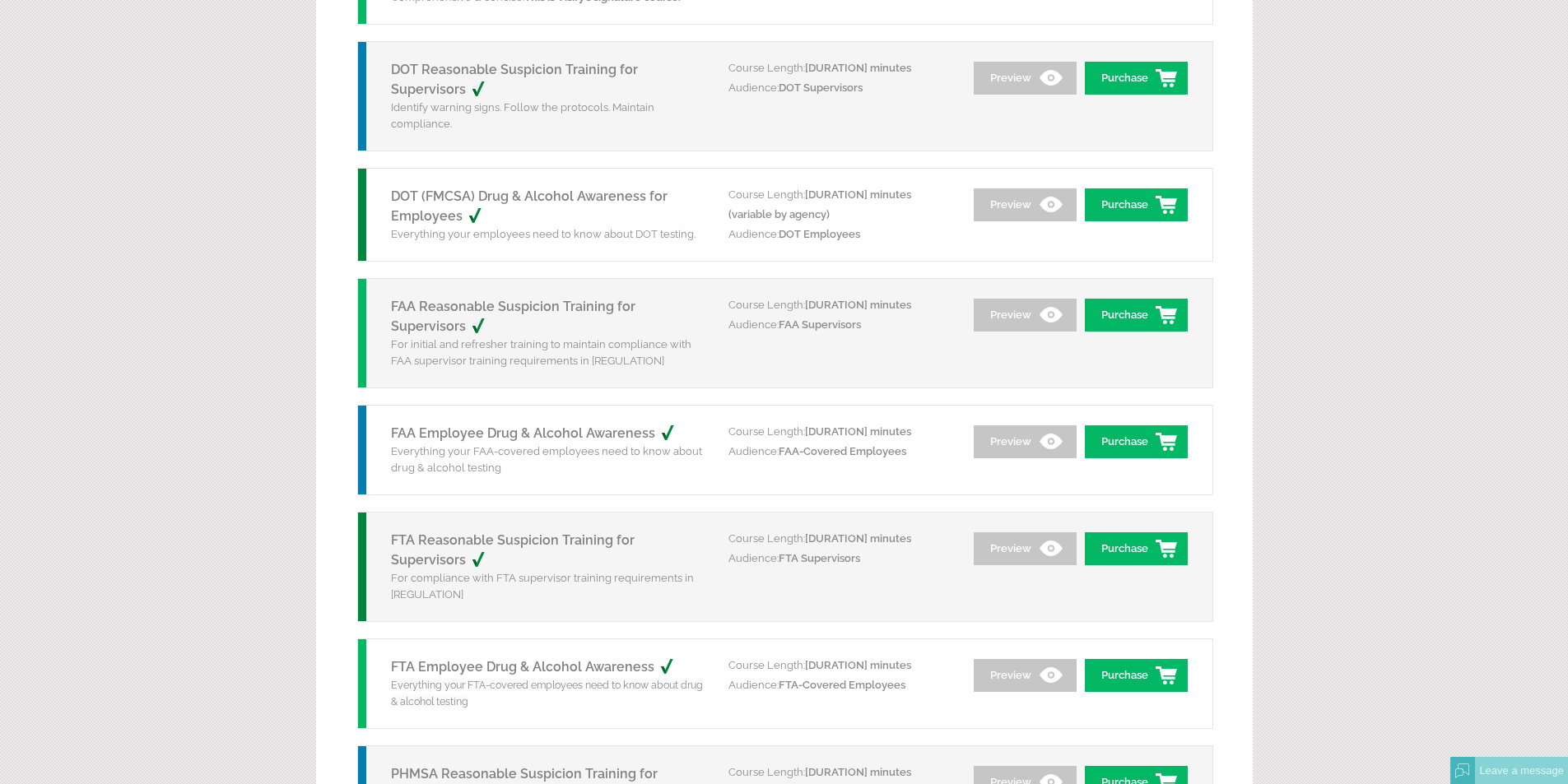 click on "FTA Reasonable Suspicion Training for Supervisors
For compliance with FTA supervisor training requirements in 49 CFR Part 655.14 (b)
Course Length:  120 minutes
Audience:  FTA Supervisors
Preview
Purchase" at bounding box center (785, 567) 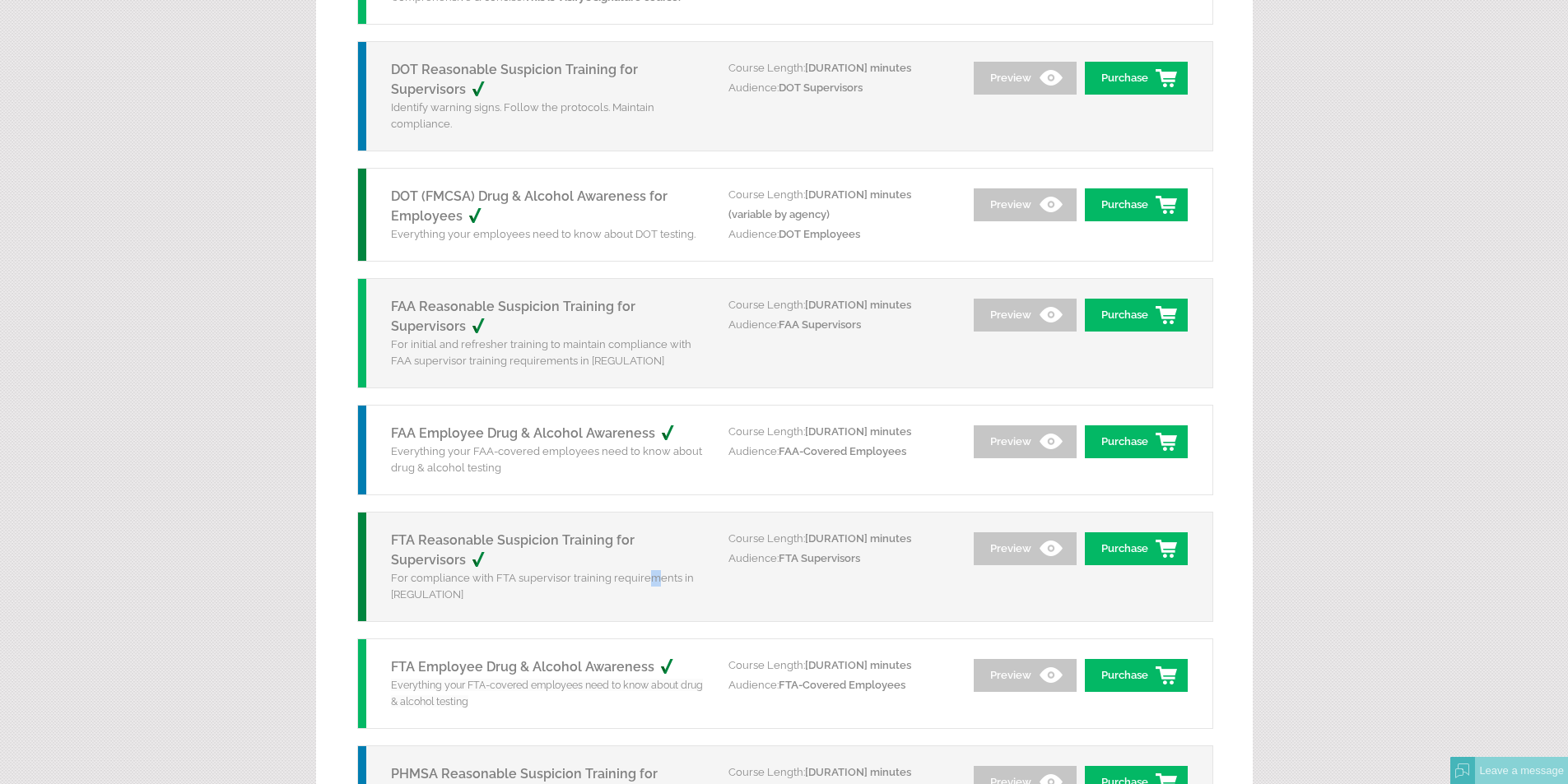 drag, startPoint x: 688, startPoint y: 580, endPoint x: 482, endPoint y: 595, distance: 206.54539 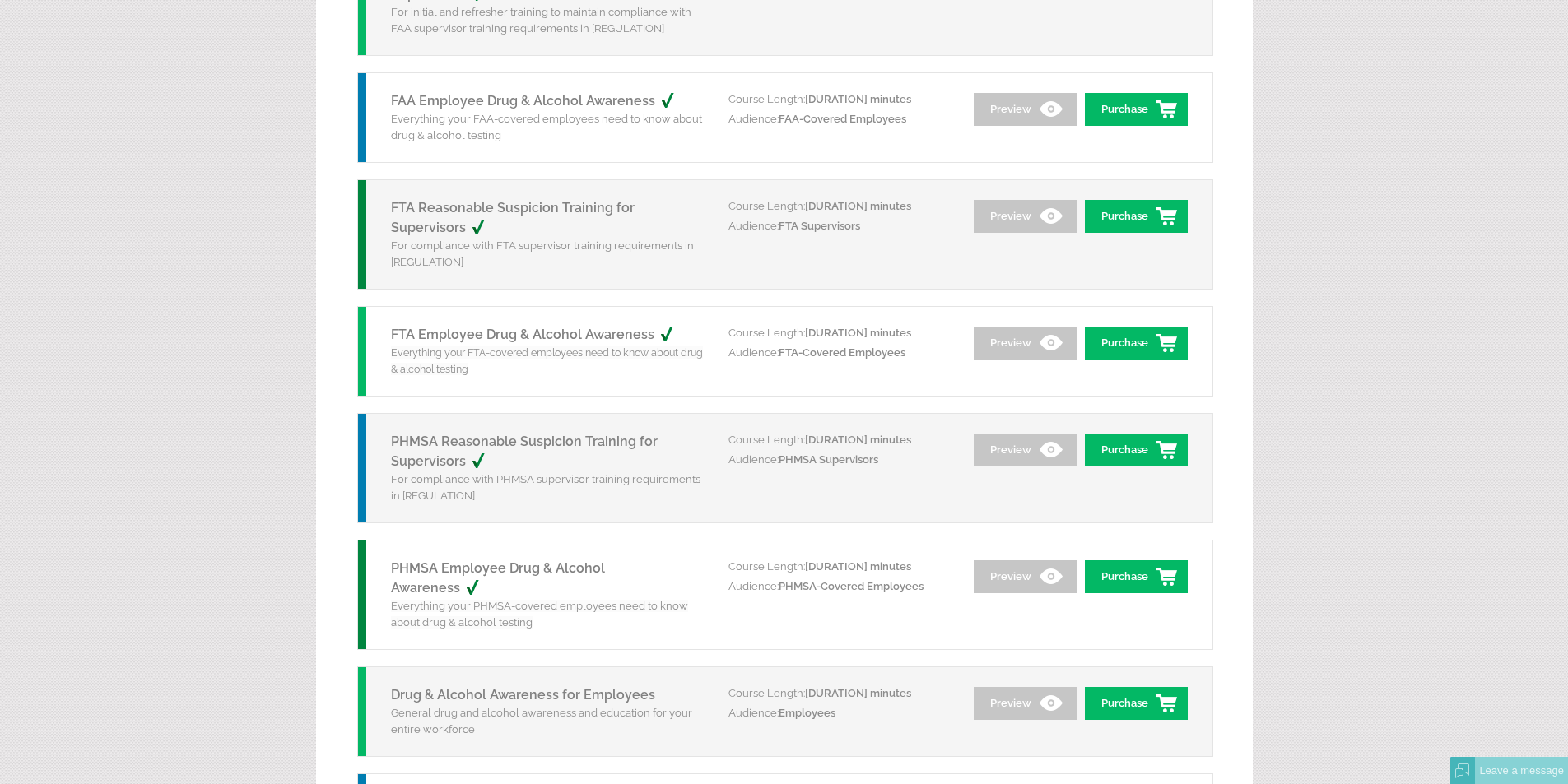 scroll, scrollTop: 658, scrollLeft: 0, axis: vertical 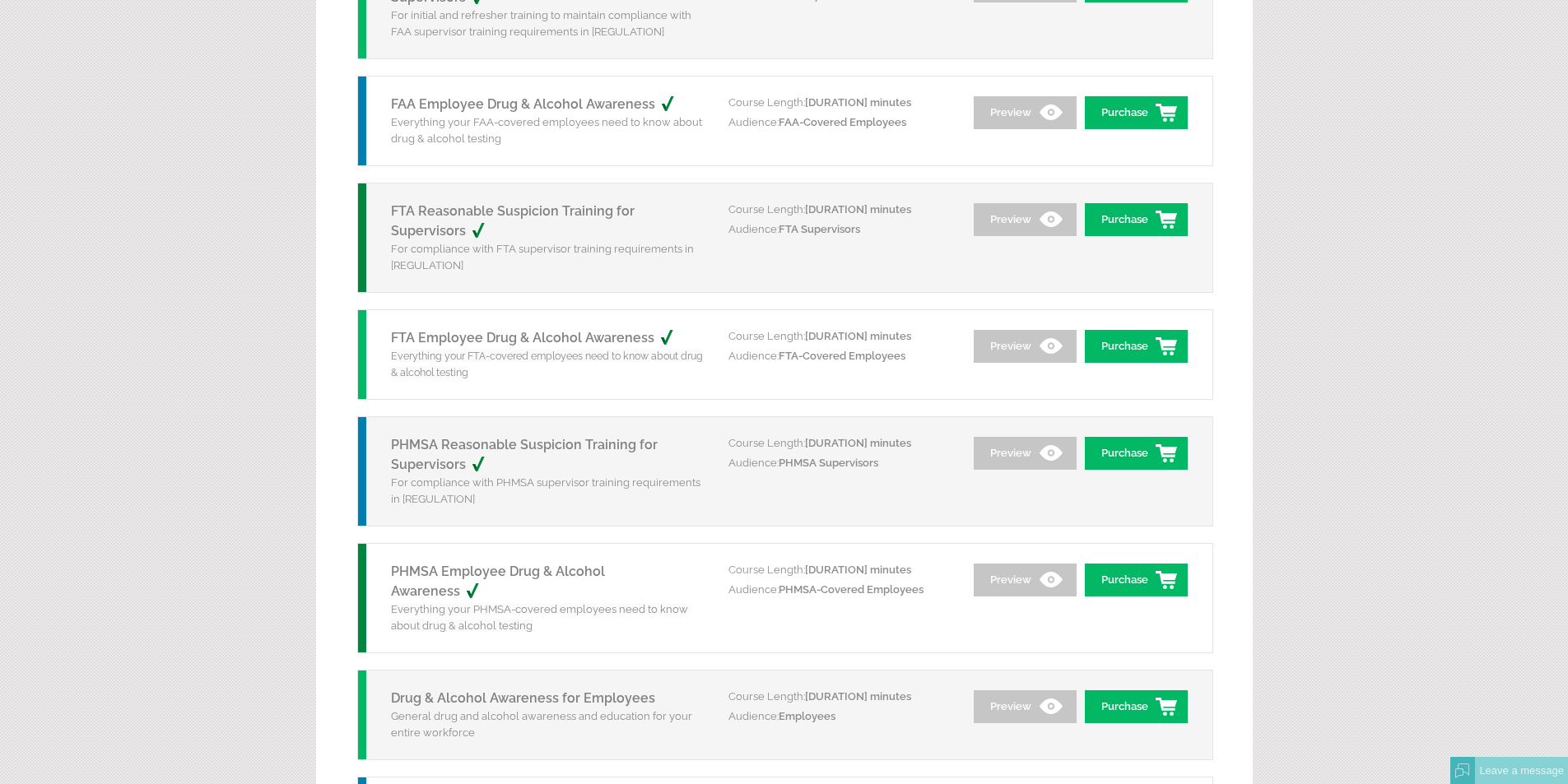 click on "For compliance with [AGENCY] supervisor training requirements in [REGULATION_CODE]" at bounding box center (547, 257) 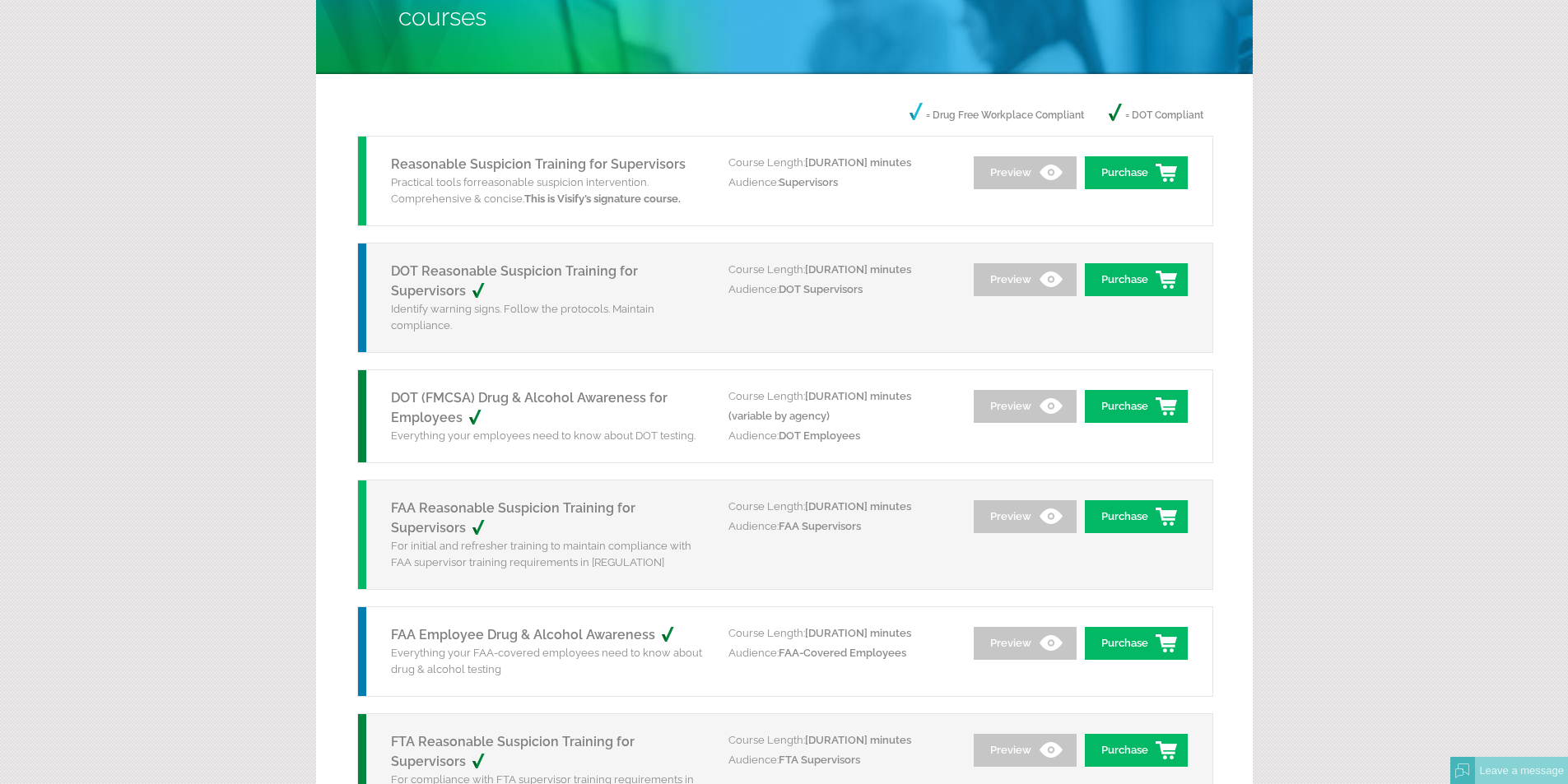 scroll, scrollTop: 0, scrollLeft: 0, axis: both 